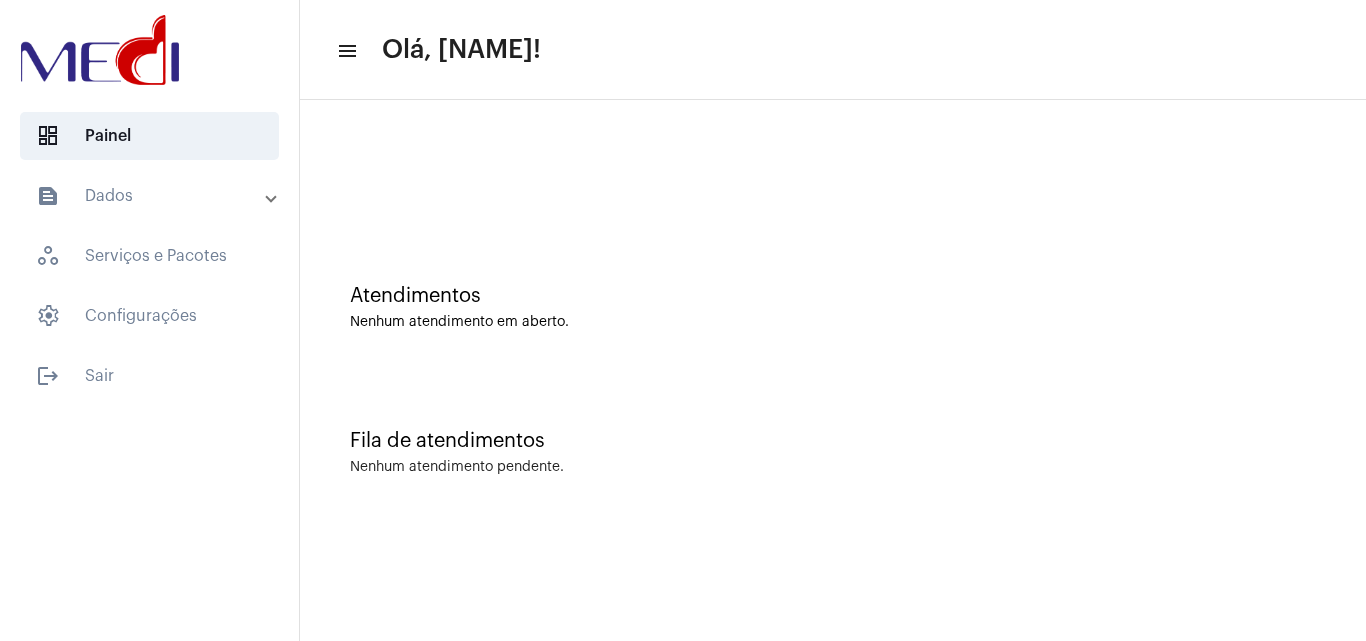 scroll, scrollTop: 0, scrollLeft: 0, axis: both 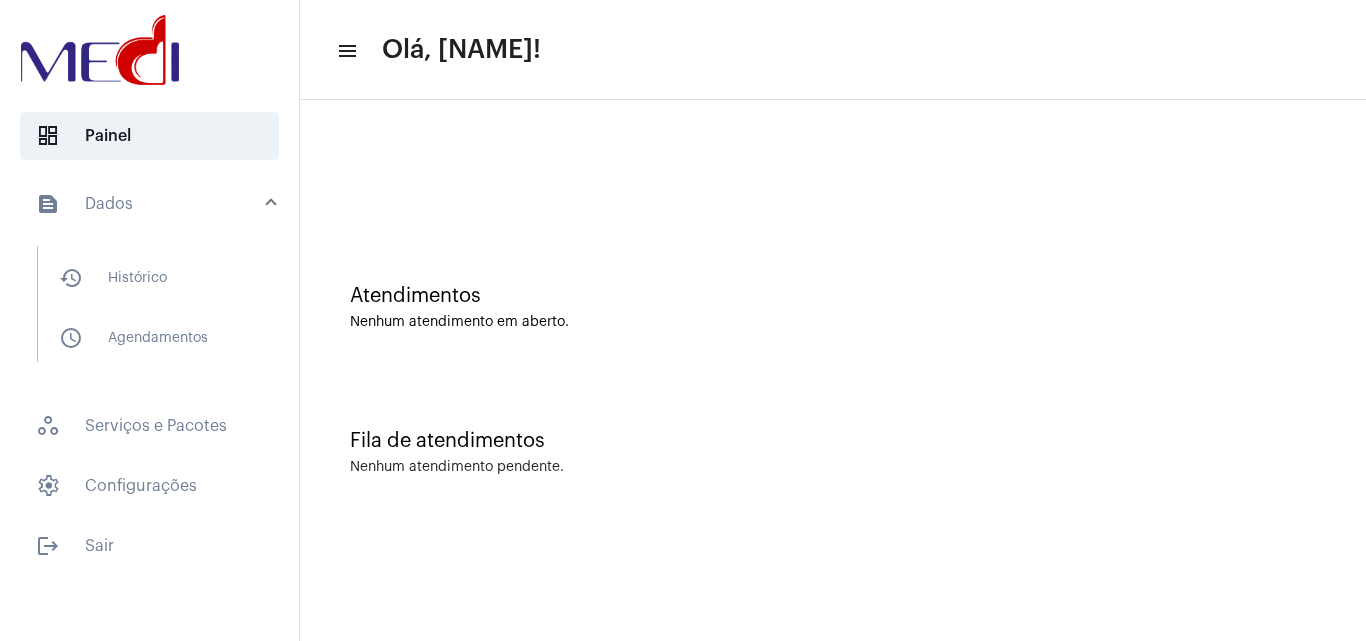 click on "text_snippet_outlined  Dados" at bounding box center (151, 204) 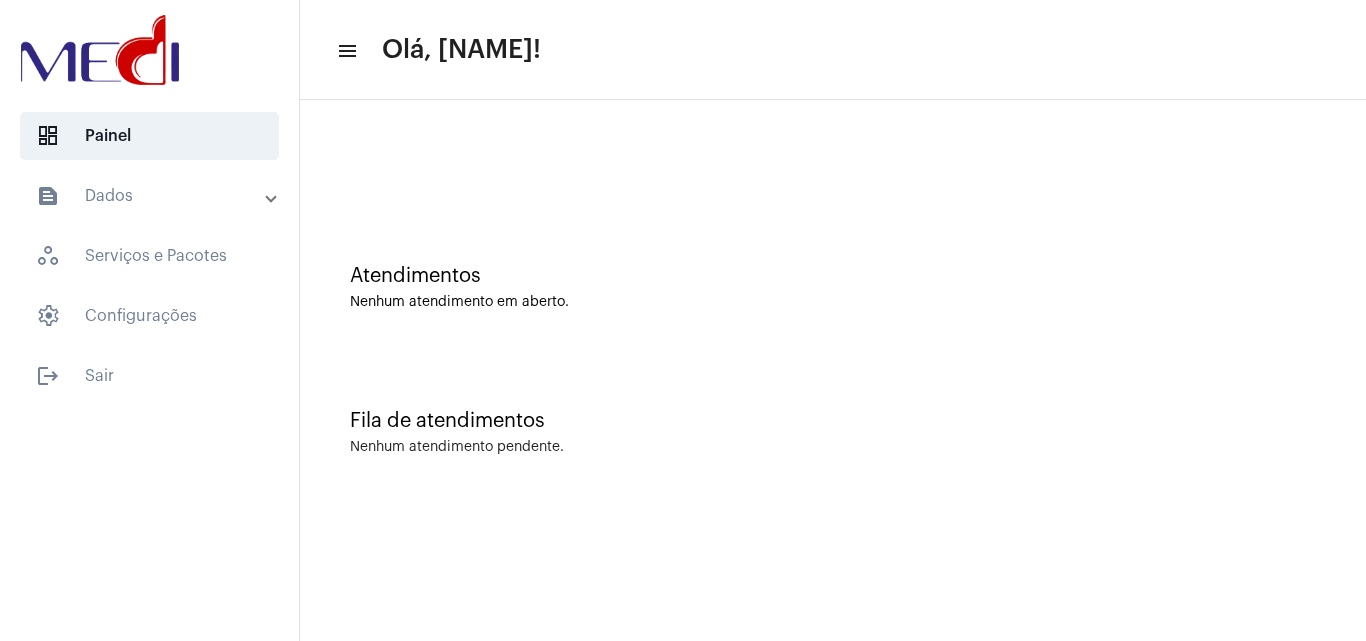 scroll, scrollTop: 0, scrollLeft: 0, axis: both 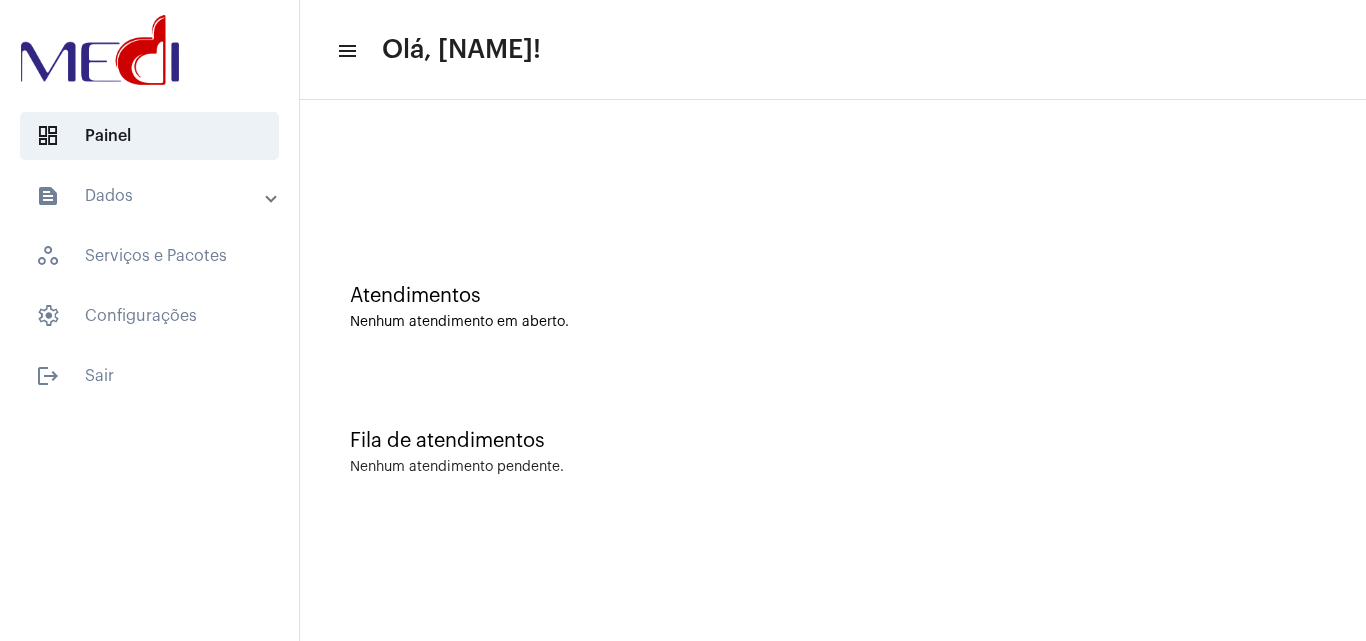 click on "text_snippet_outlined  Dados" at bounding box center [151, 196] 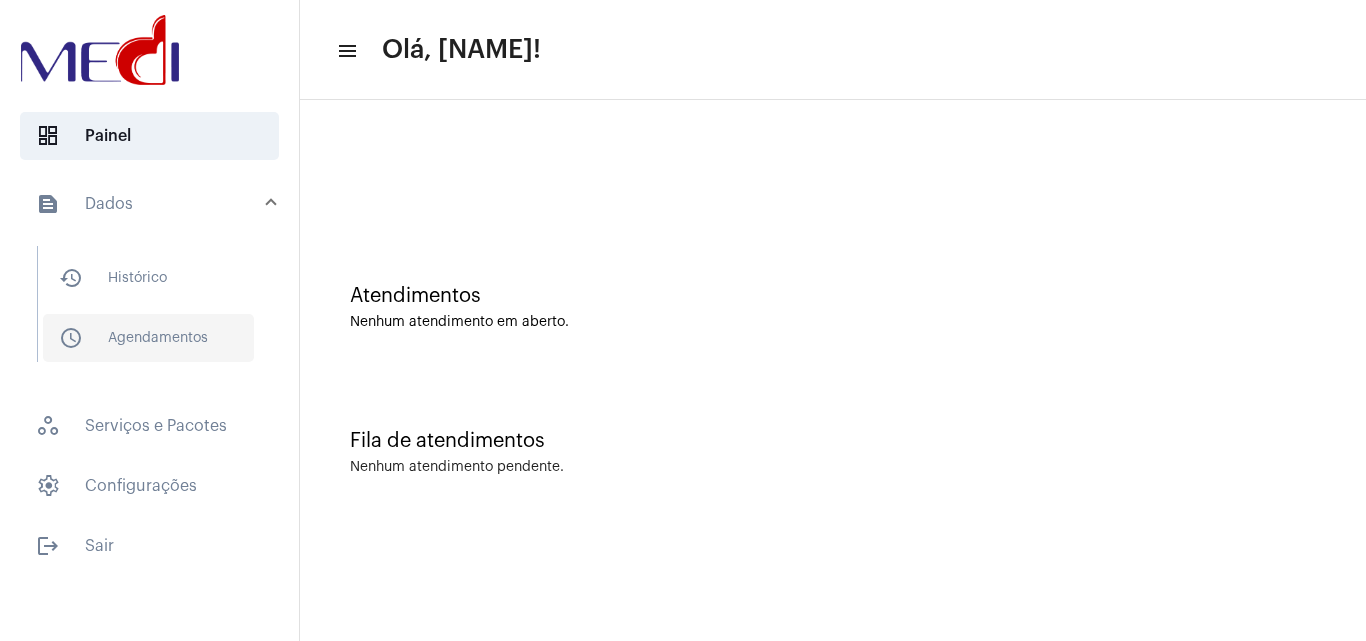 click on "schedule_outlined  Agendamentos" at bounding box center [148, 278] 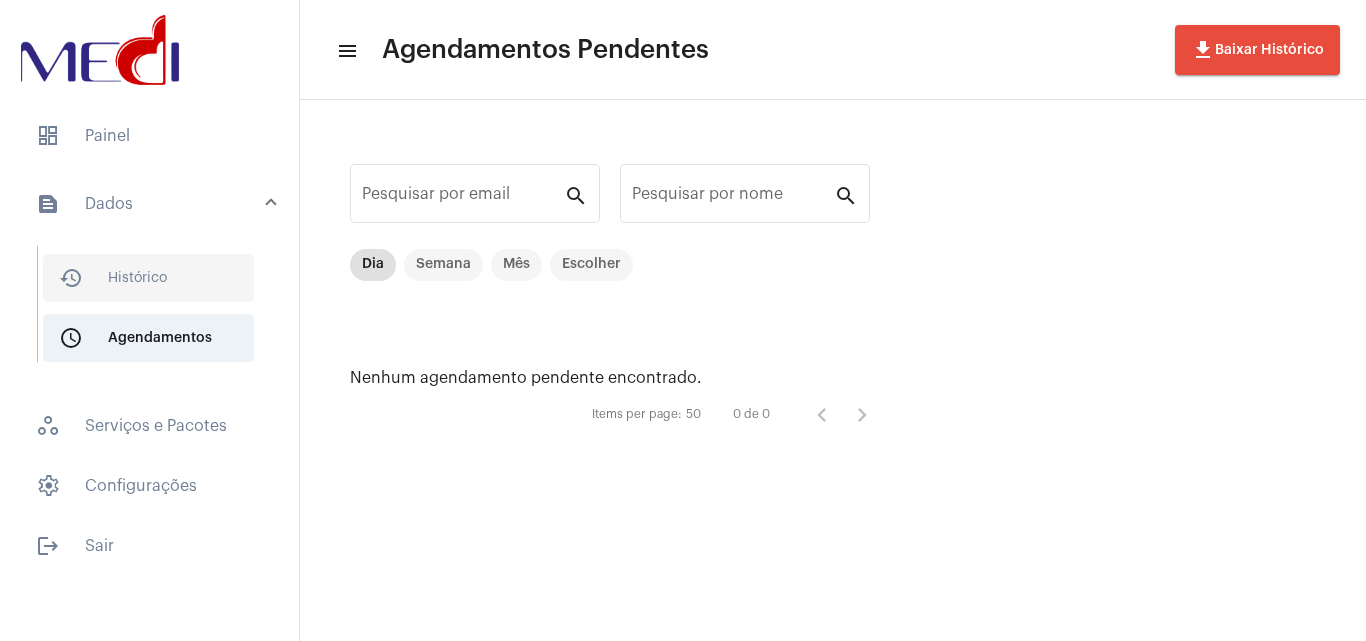 click on "history_outlined  Histórico" at bounding box center [148, 278] 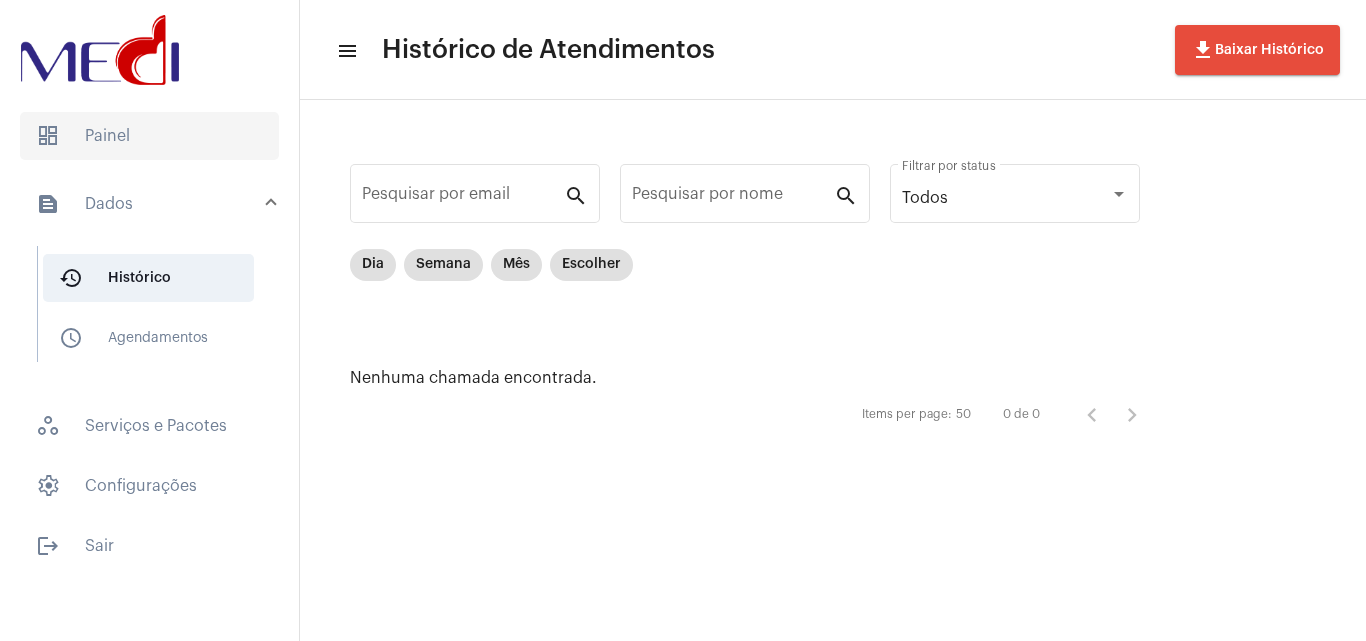 click on "dashboard   Painel" at bounding box center (149, 136) 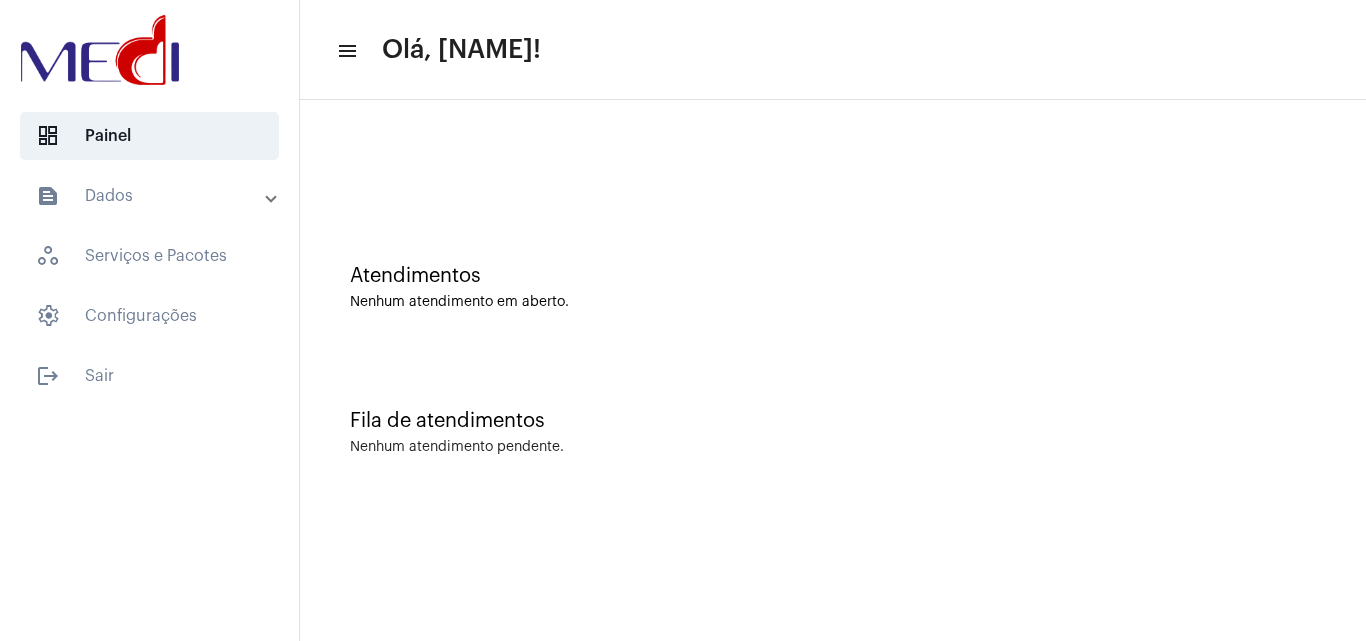 scroll, scrollTop: 0, scrollLeft: 0, axis: both 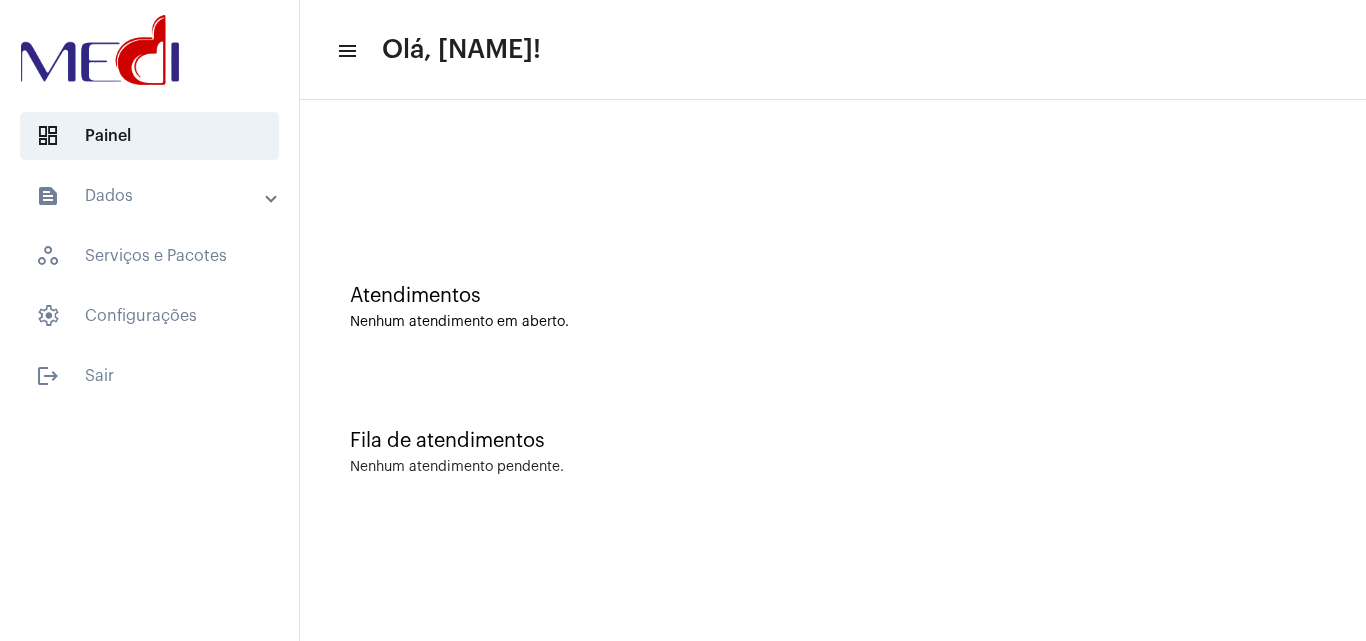 drag, startPoint x: 800, startPoint y: 326, endPoint x: 780, endPoint y: 328, distance: 20.09975 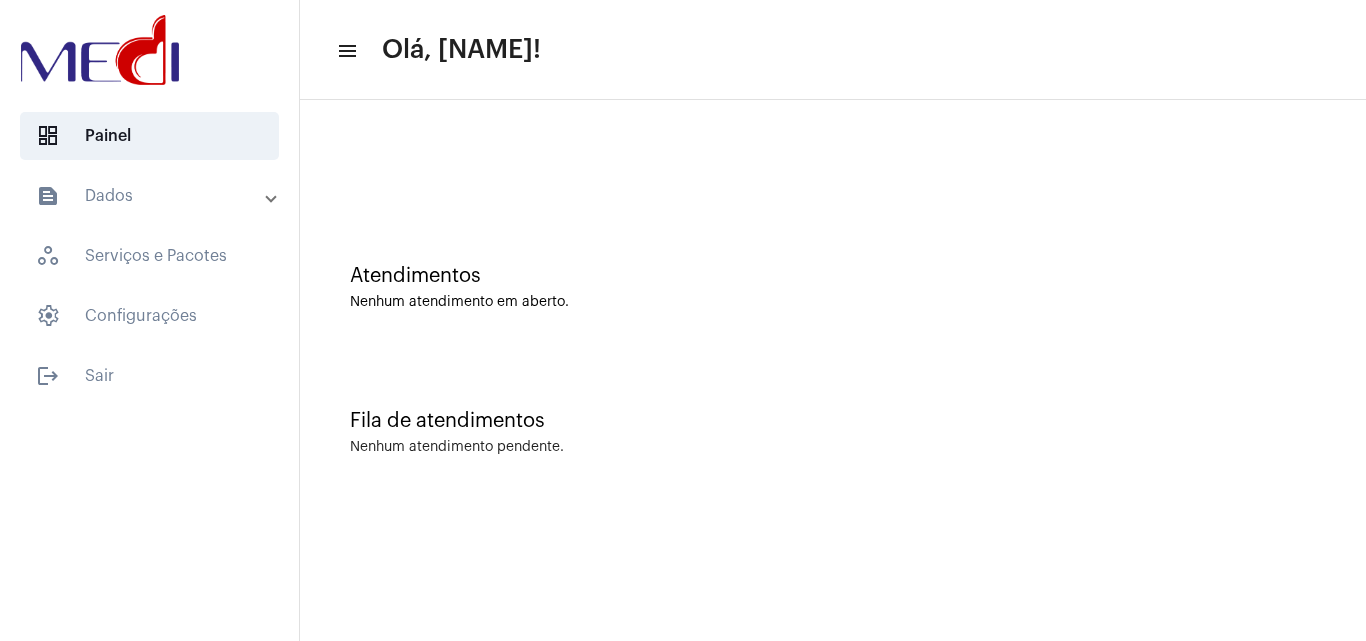 scroll, scrollTop: 0, scrollLeft: 0, axis: both 